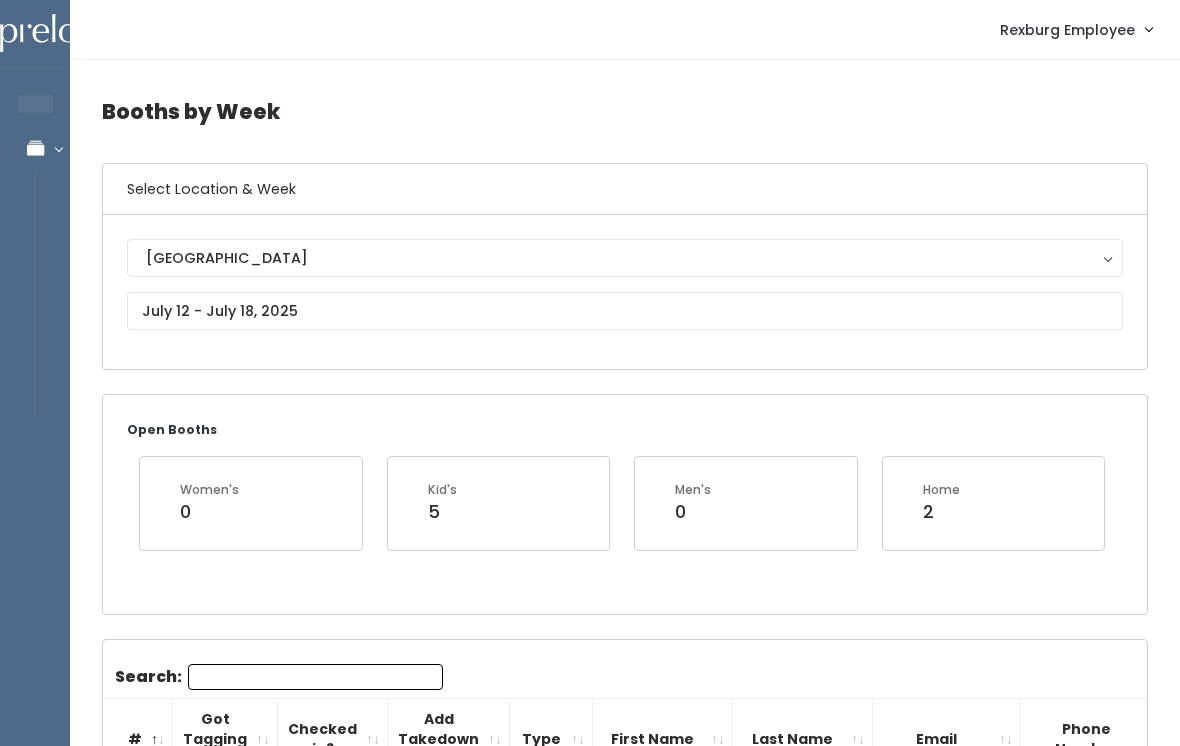 scroll, scrollTop: 514, scrollLeft: 0, axis: vertical 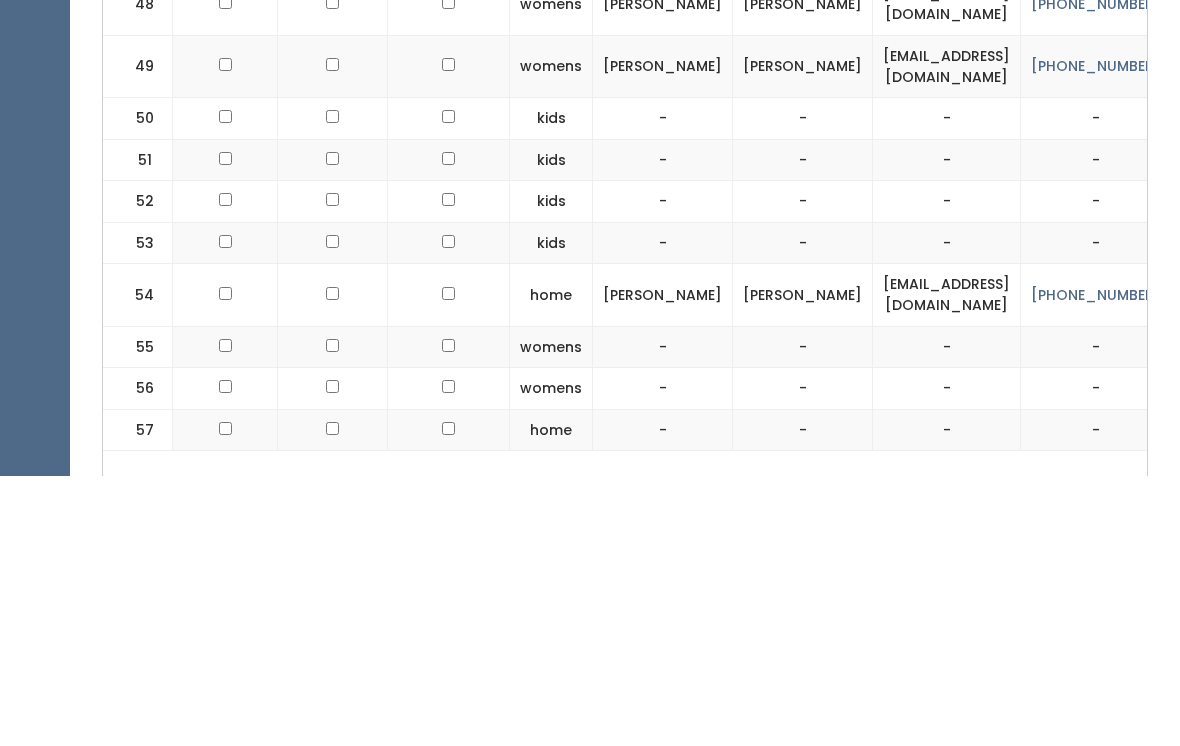 click at bounding box center (225, 566) 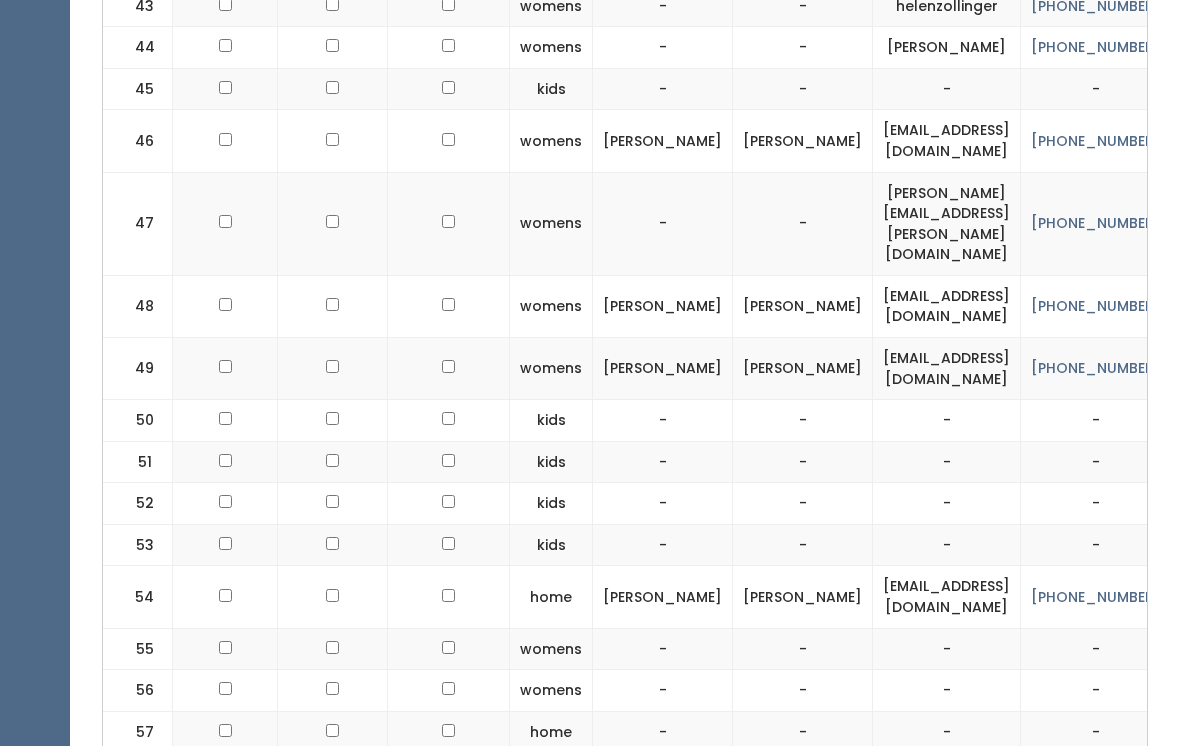 click at bounding box center (225, 597) 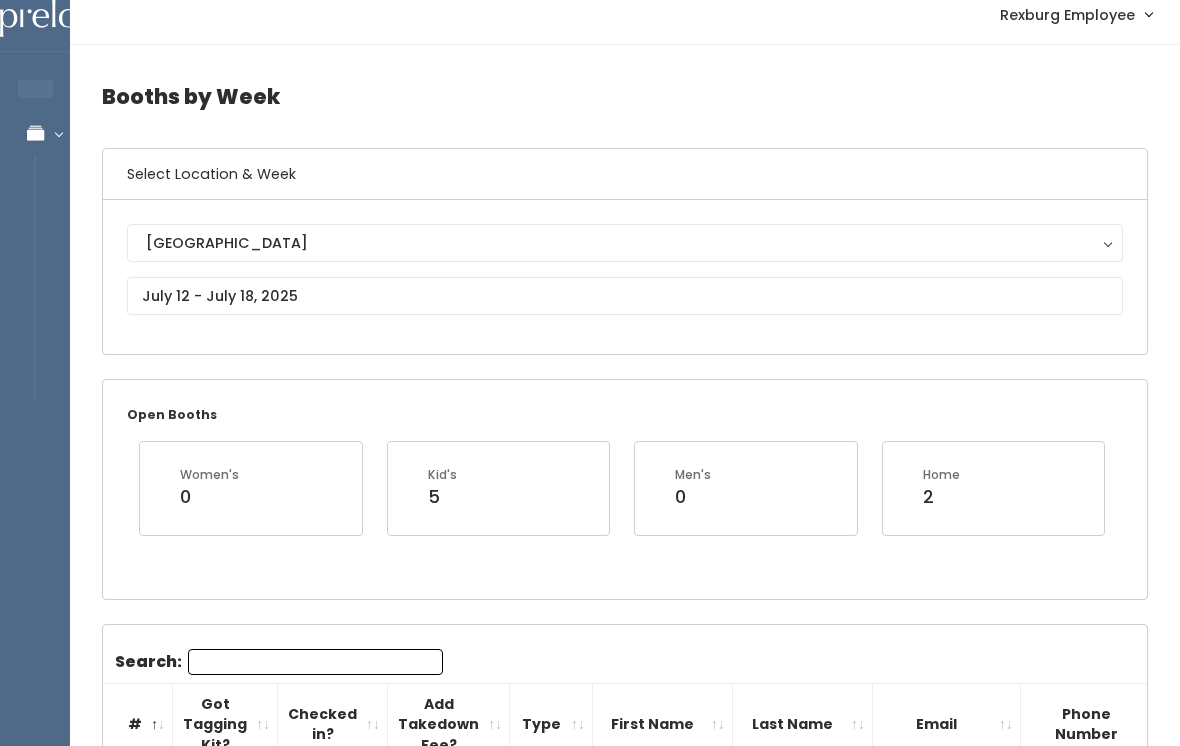 scroll, scrollTop: 0, scrollLeft: 0, axis: both 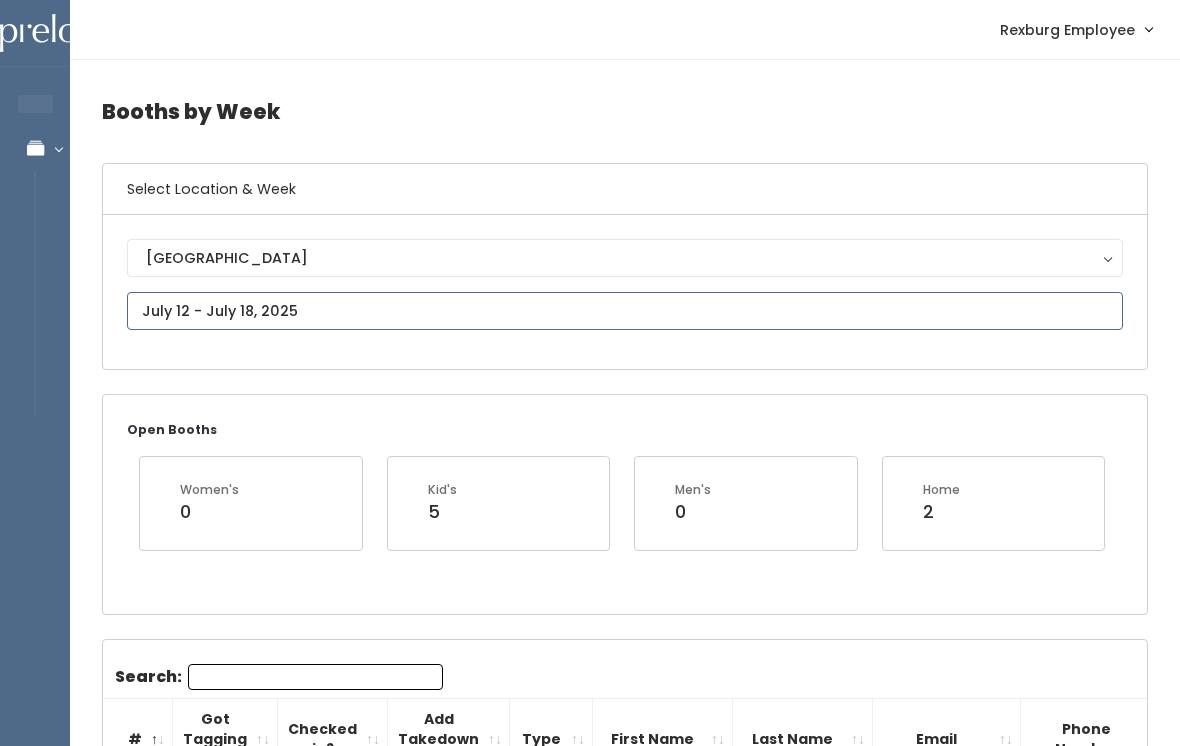 click at bounding box center (625, 311) 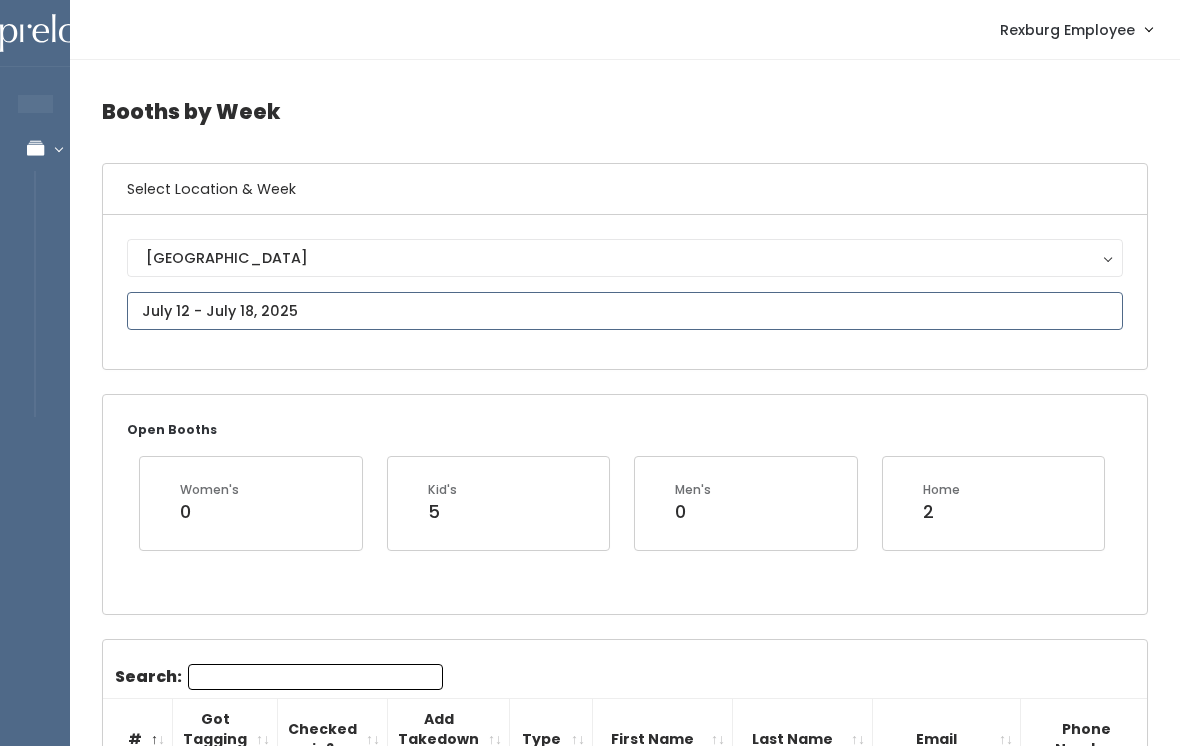 type on "June 28 to July 4" 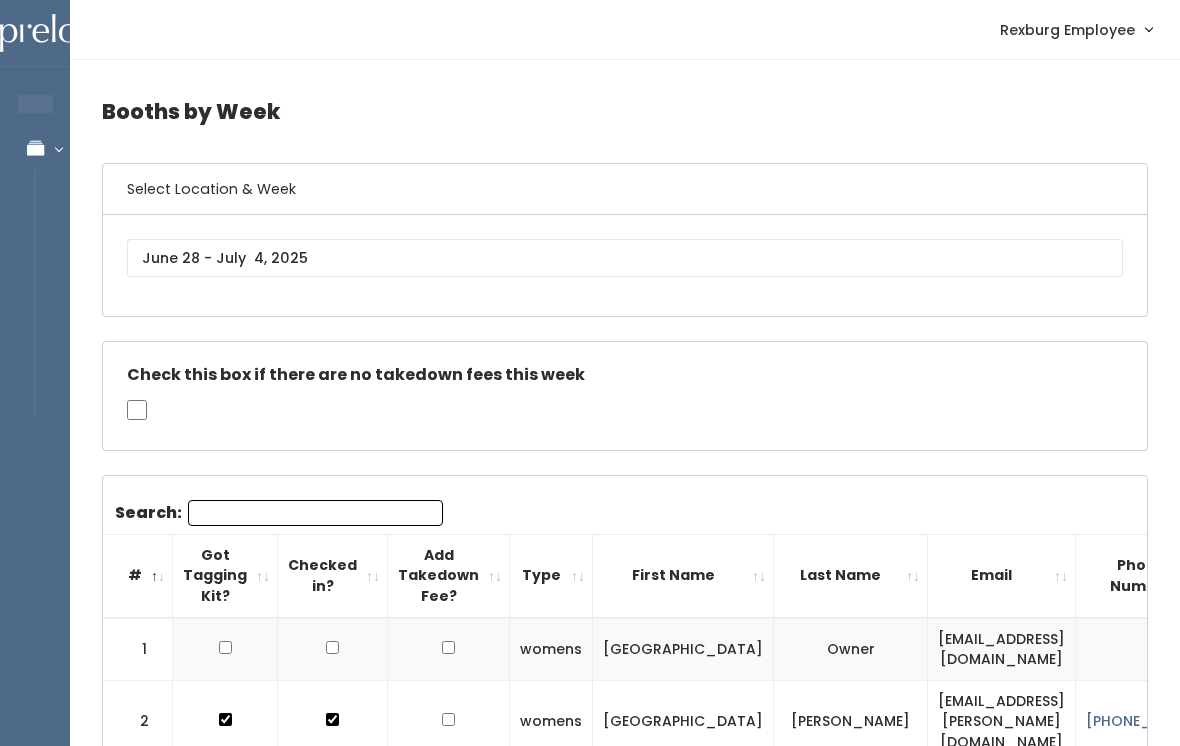 scroll, scrollTop: 0, scrollLeft: 0, axis: both 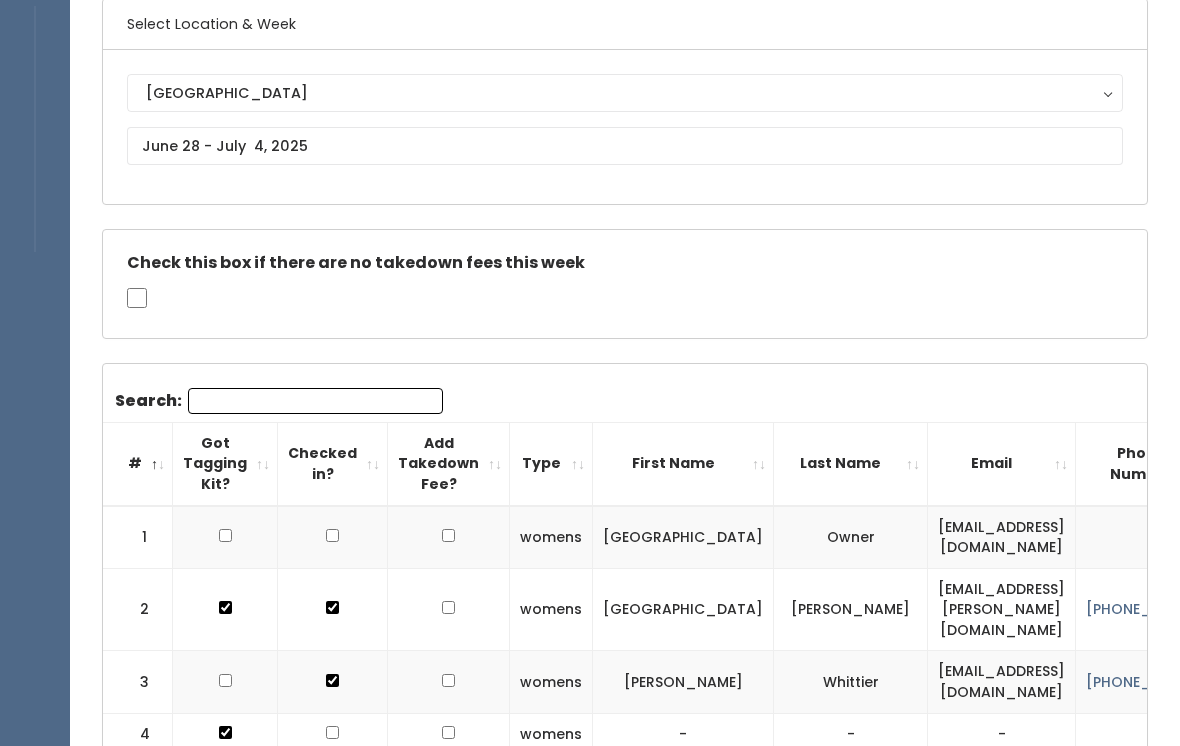click on "Search:" at bounding box center (315, 401) 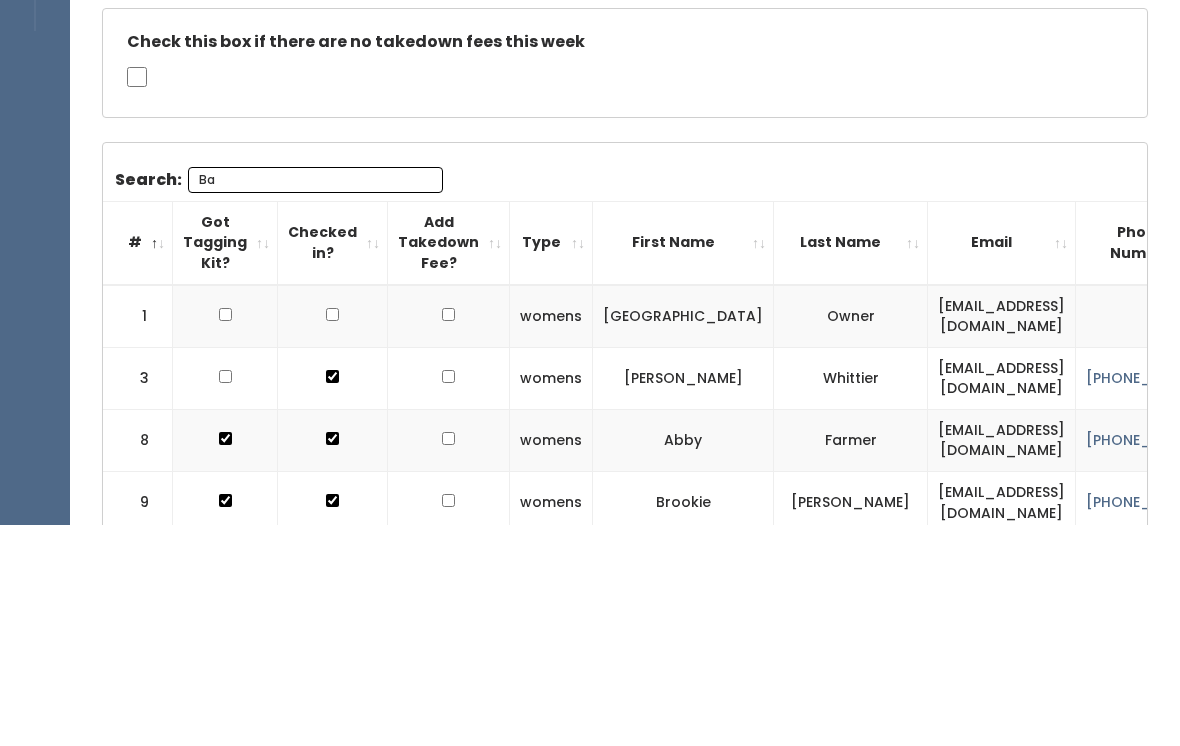 scroll, scrollTop: 101, scrollLeft: 0, axis: vertical 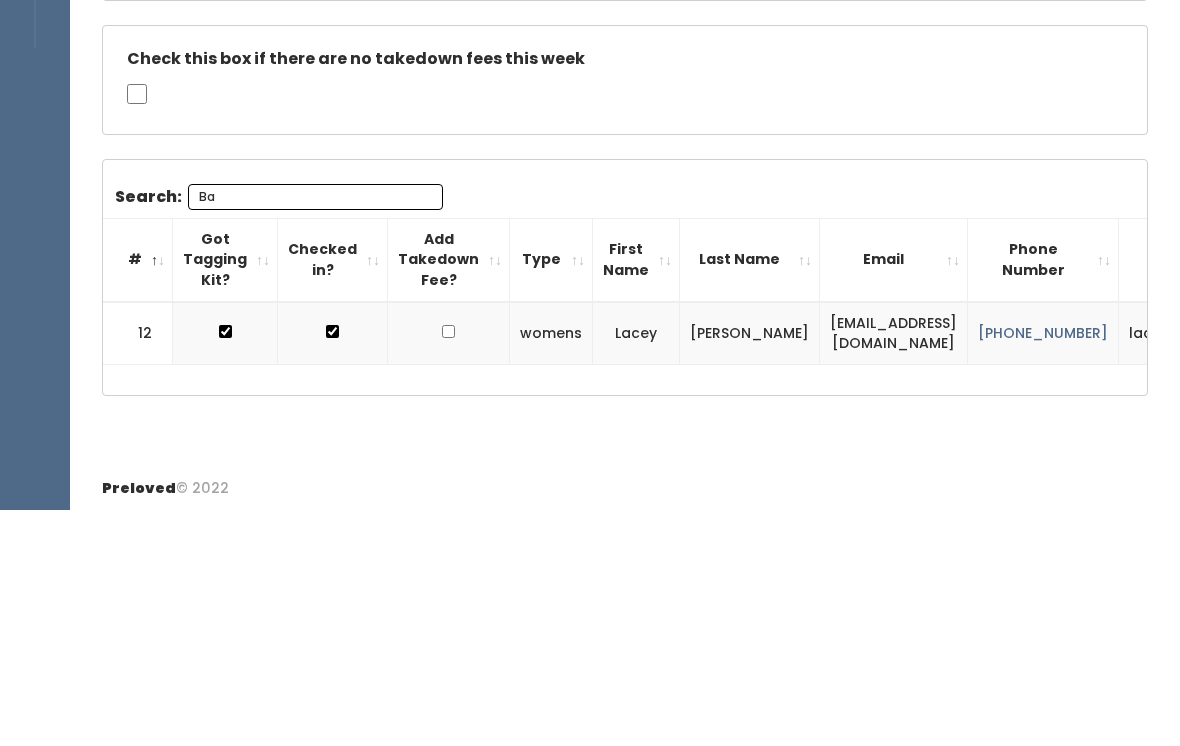type on "B" 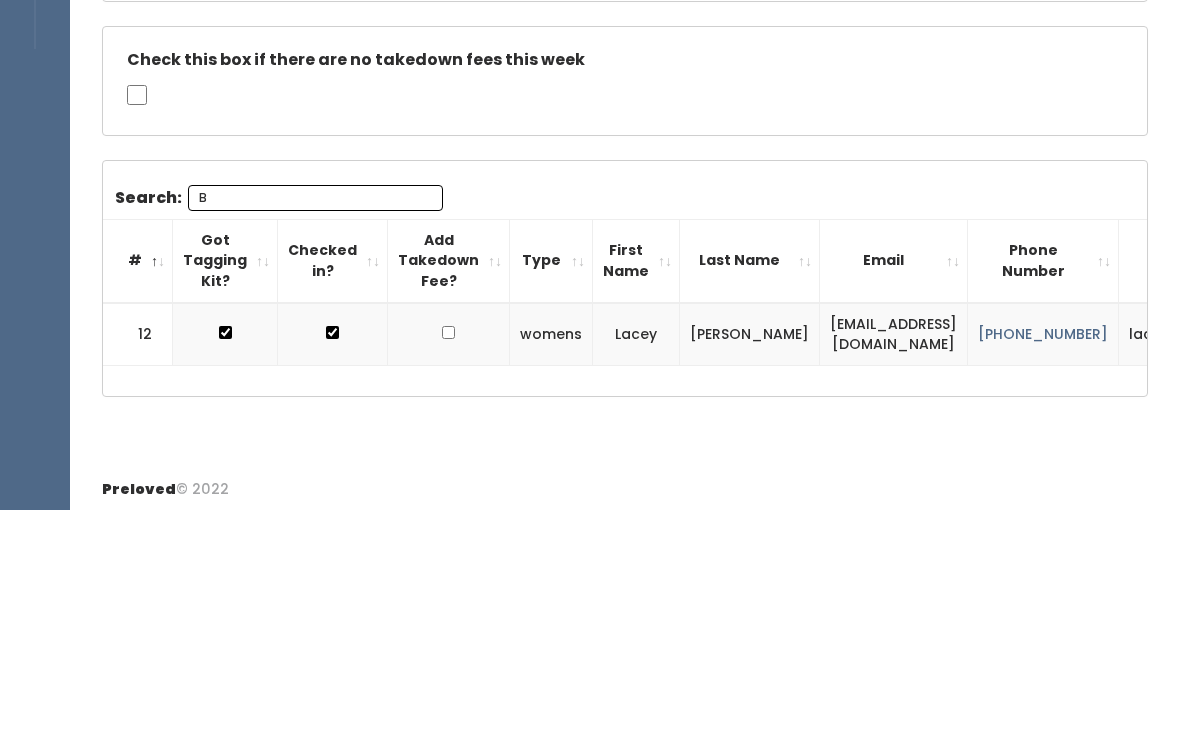 type 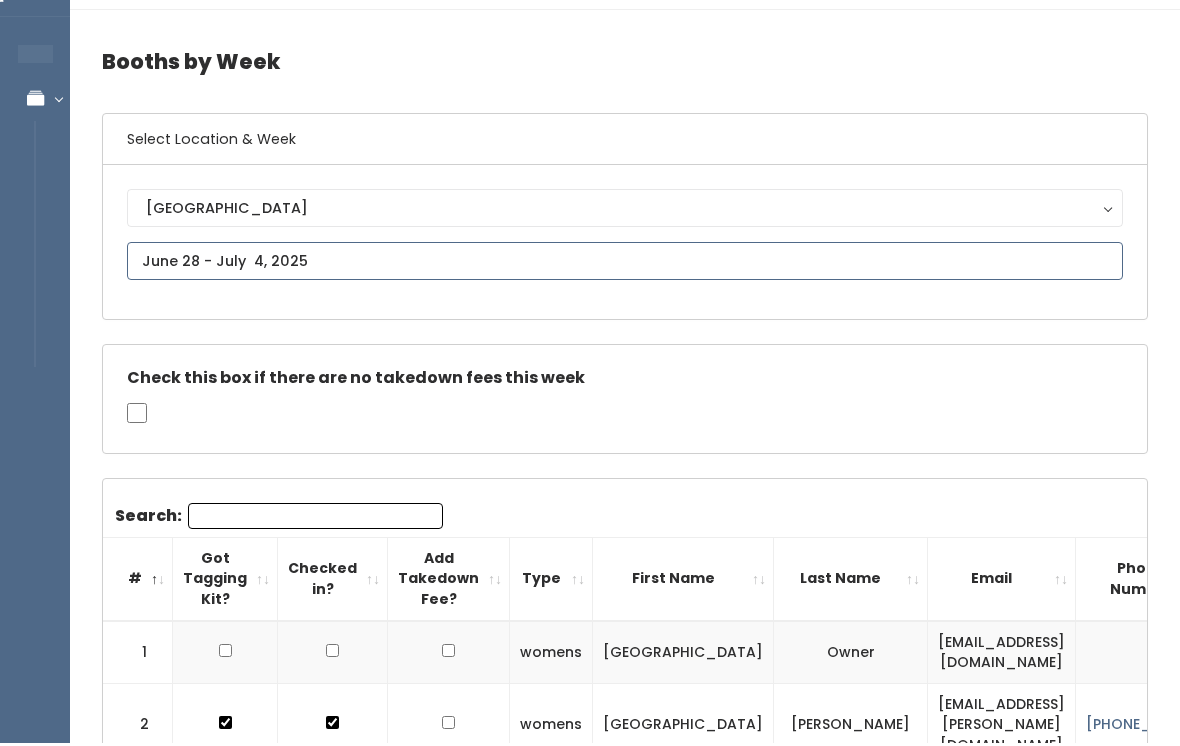 click on "EMPLOYEES
Manage Bookings
Booths by Week
All Bookings
Bookings with Booths
Booth Discounts
Seller Check-in
Rexburg Employee
Admin Home
My bookings
Account settings" at bounding box center (590, 1889) 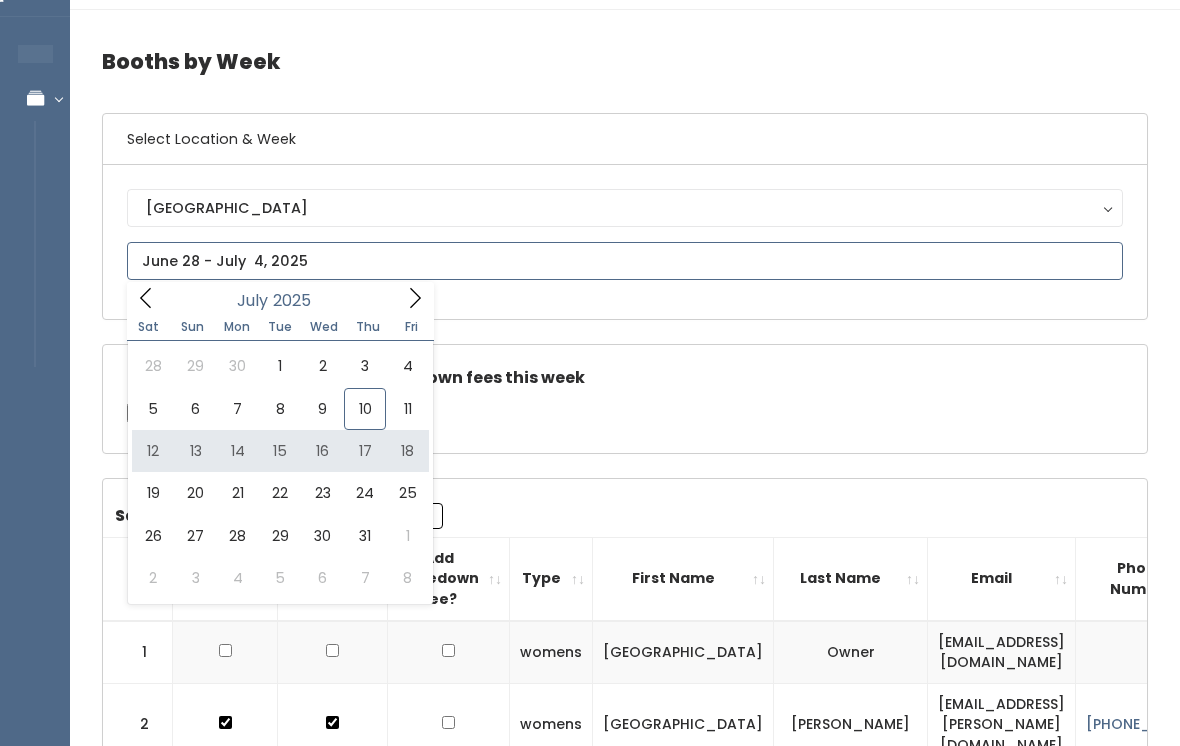 type on "July 12 to July 18" 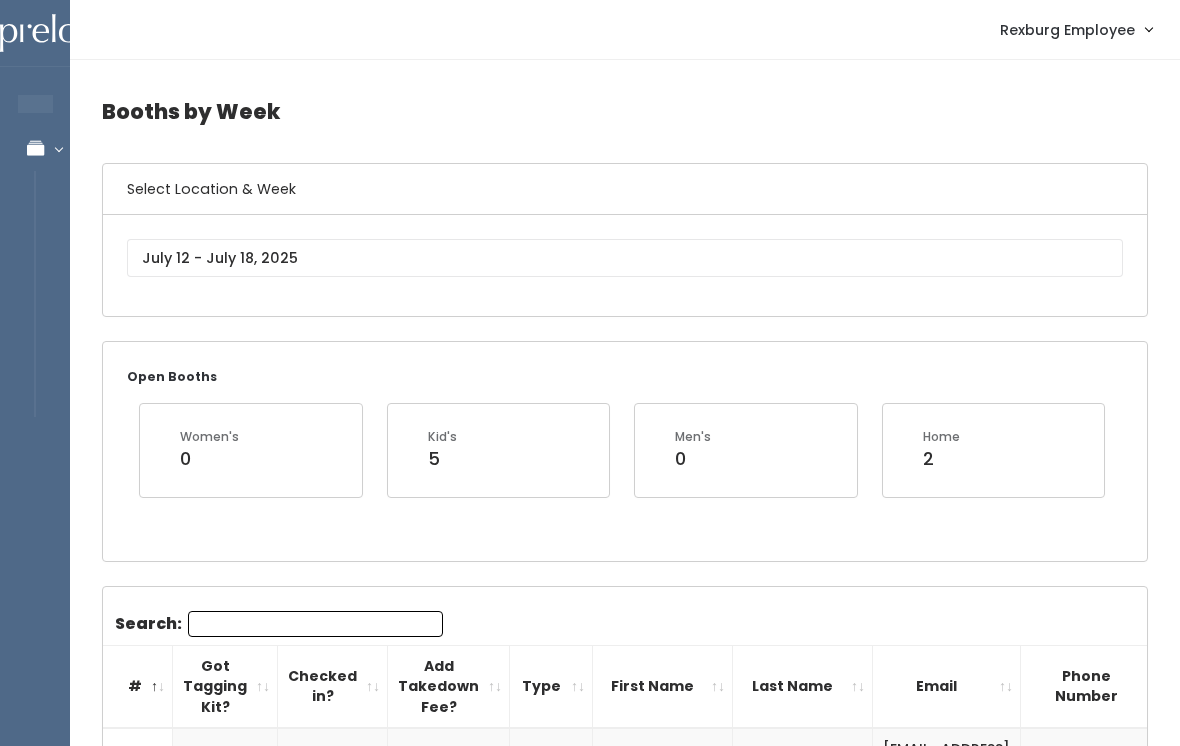 scroll, scrollTop: 0, scrollLeft: 0, axis: both 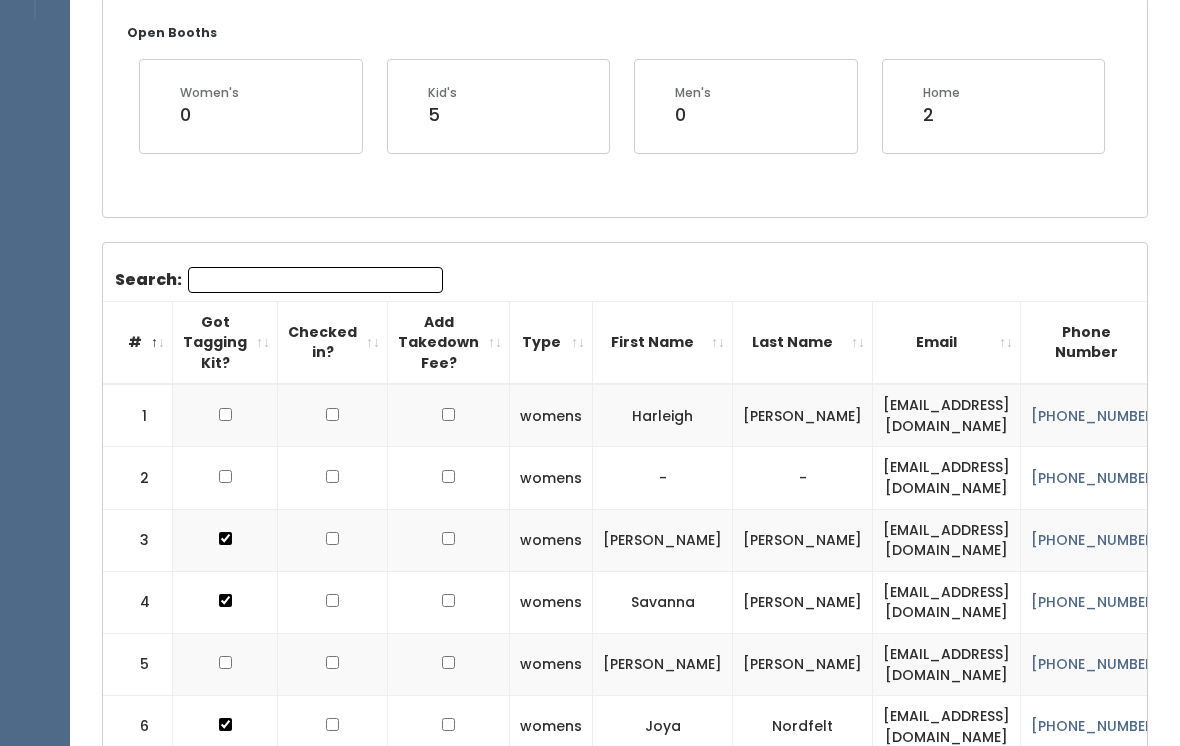 click at bounding box center (225, 416) 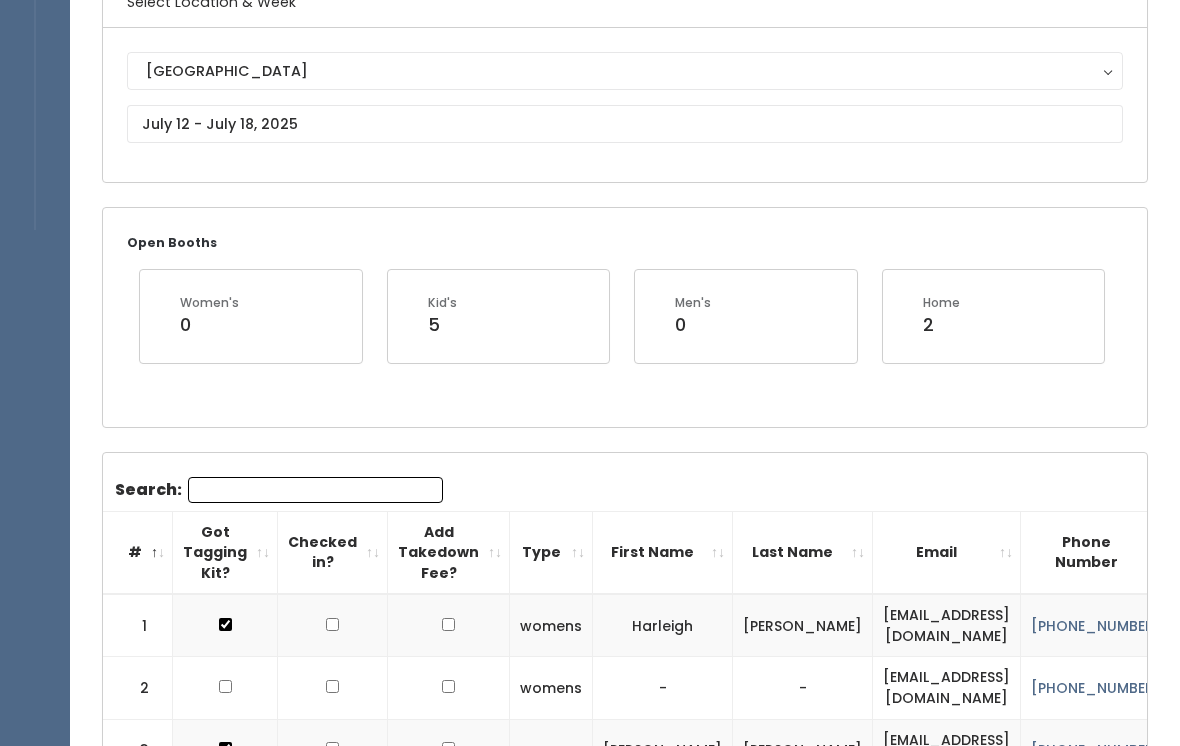 scroll, scrollTop: 192, scrollLeft: 0, axis: vertical 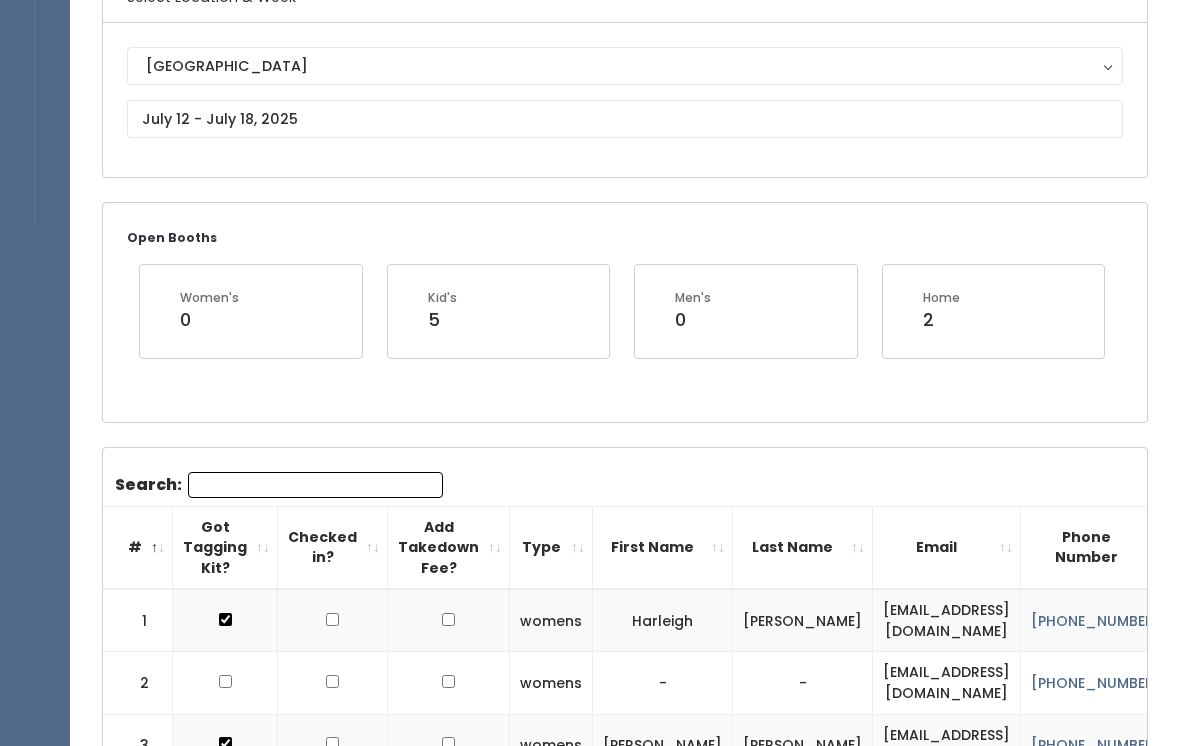 click on "Search:" at bounding box center [315, 485] 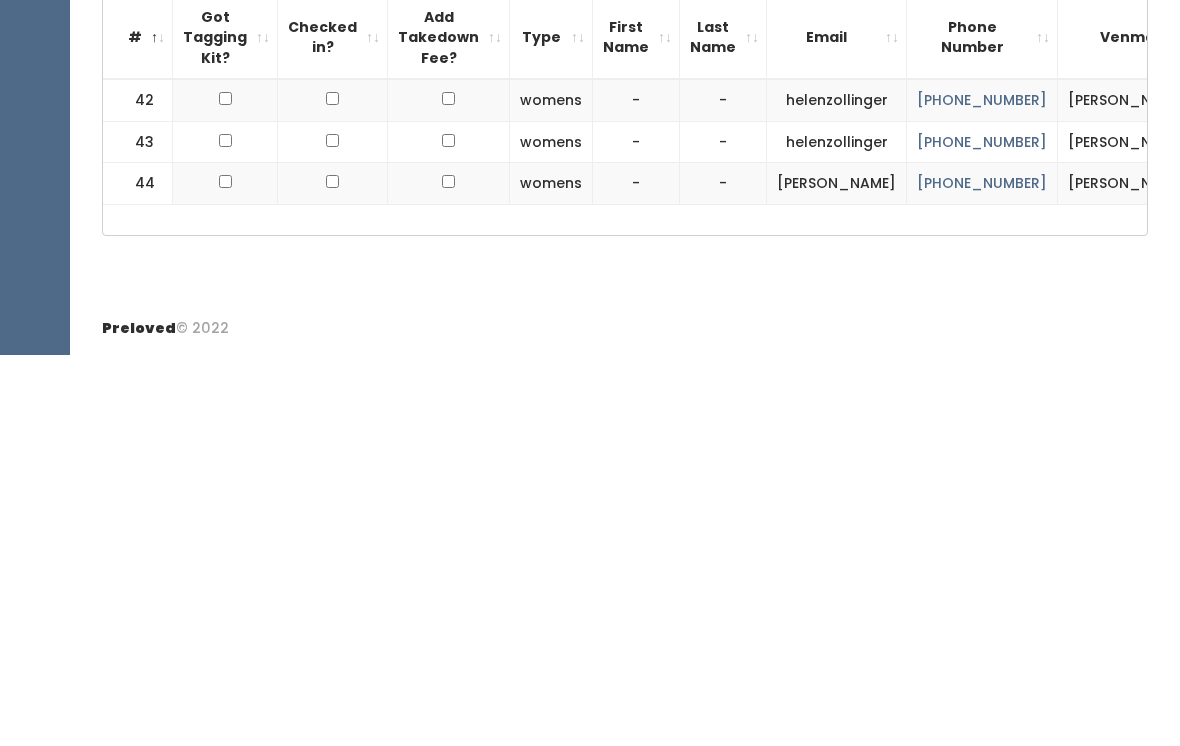 scroll, scrollTop: 366, scrollLeft: 0, axis: vertical 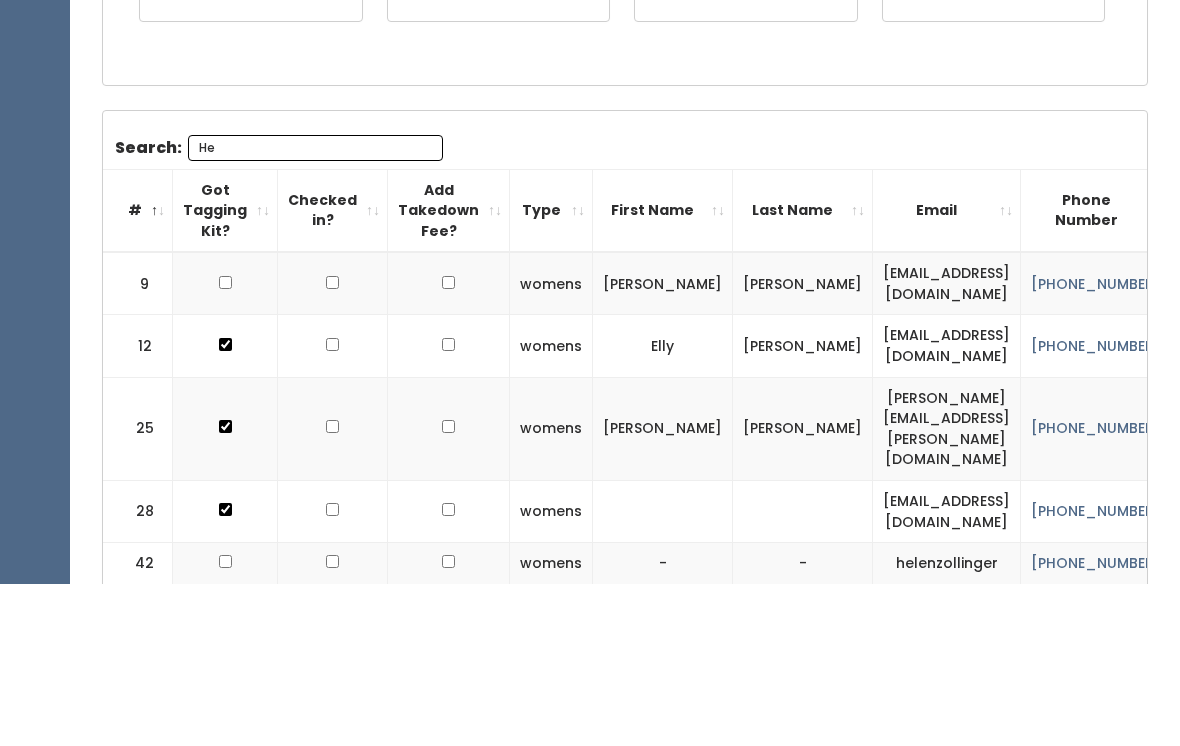 type on "H" 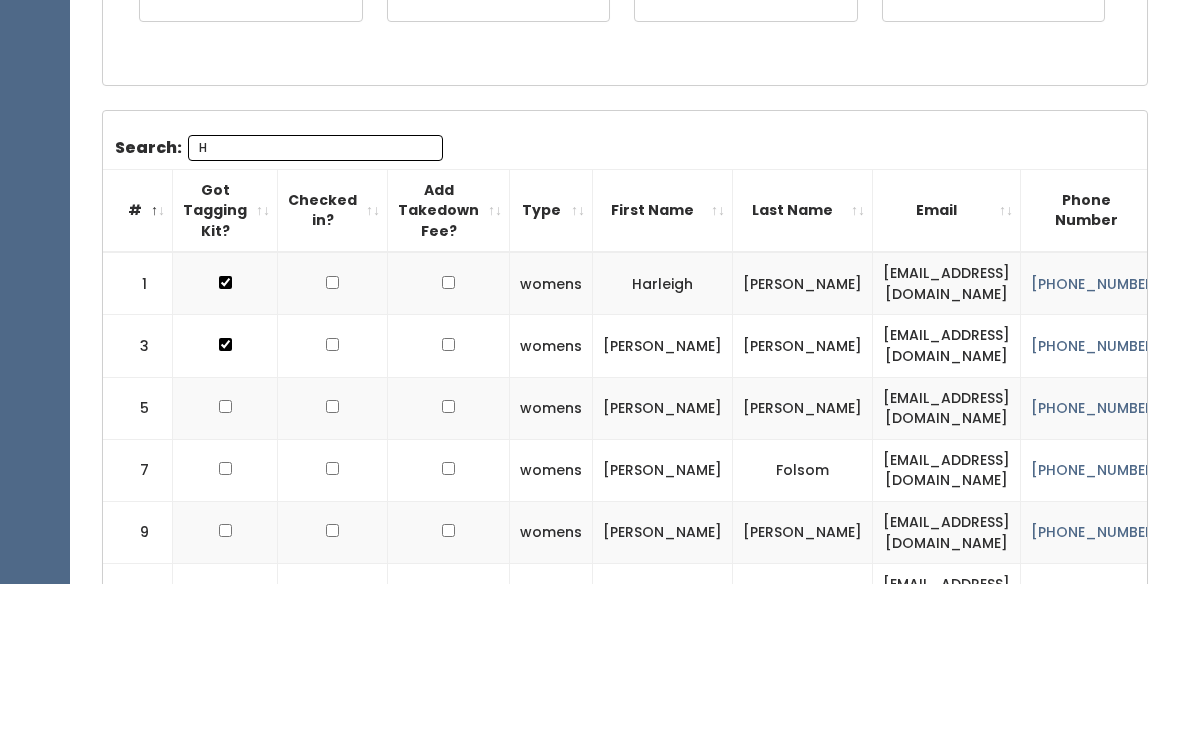 type 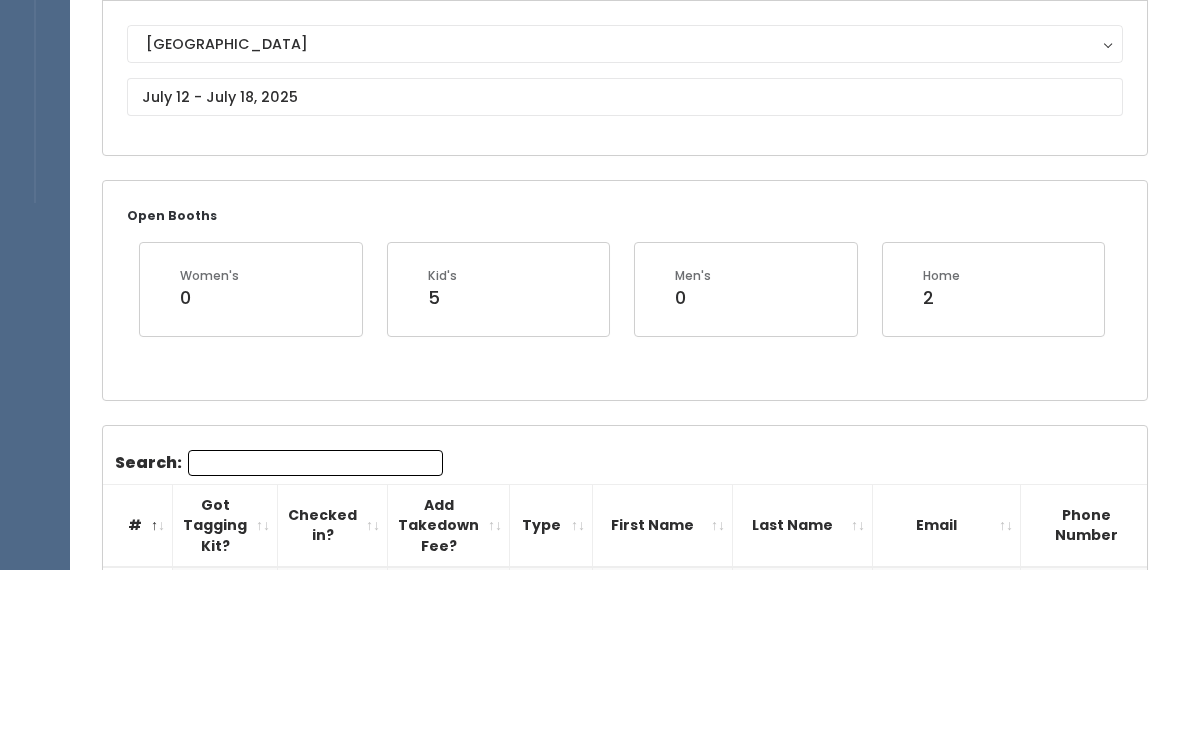 scroll, scrollTop: 0, scrollLeft: 0, axis: both 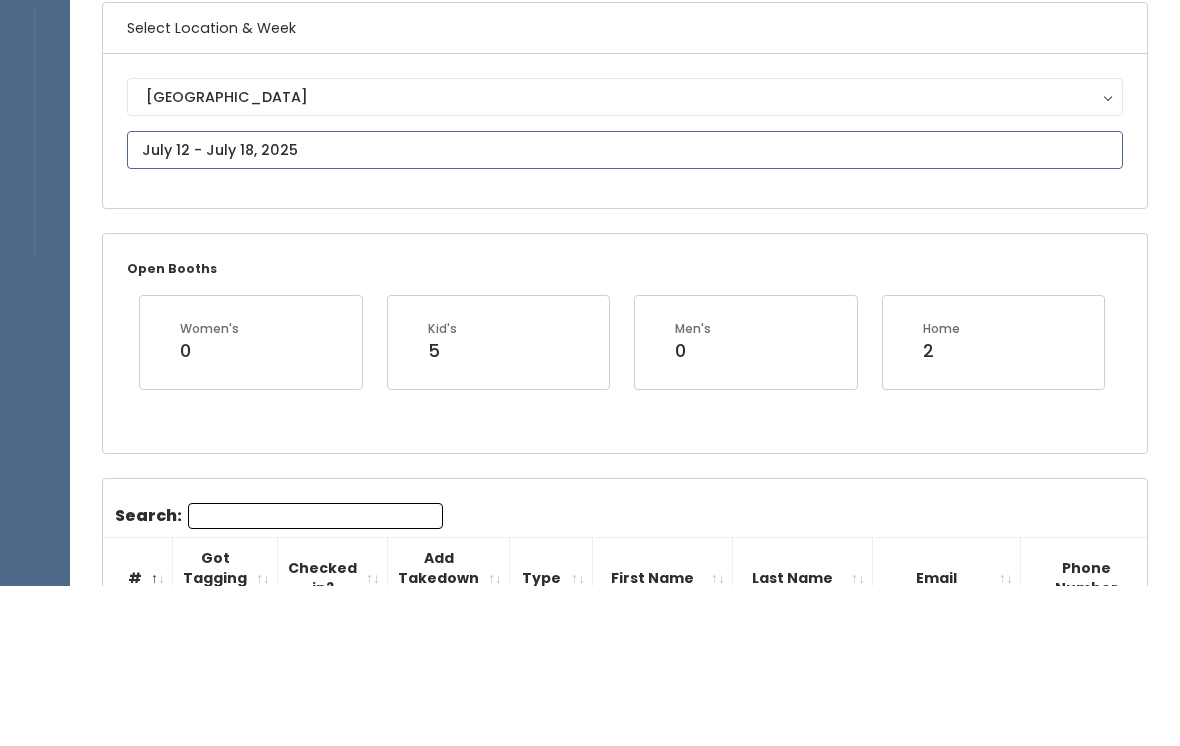 click at bounding box center [625, 311] 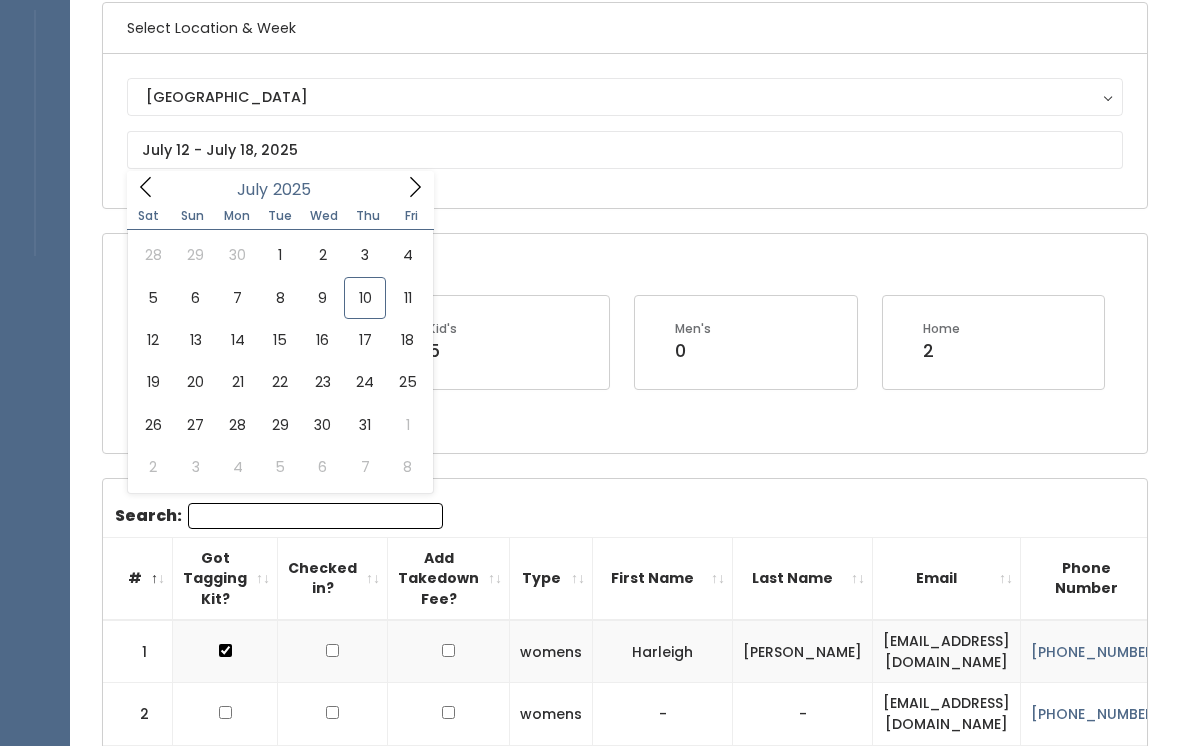 click on "Booths by Week
Select Location & Week
[GEOGRAPHIC_DATA]
[GEOGRAPHIC_DATA]
Open Booths
Women's
0
Kid's
5
Men's
0" at bounding box center [625, 2028] 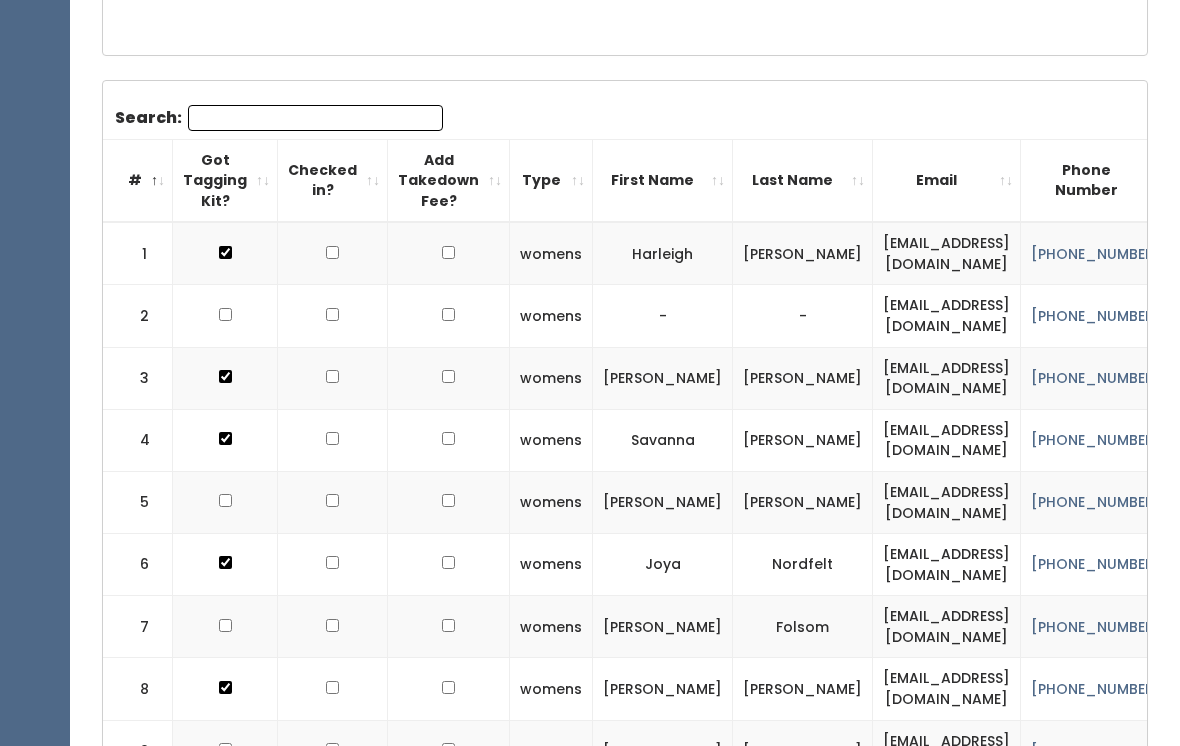 scroll, scrollTop: 587, scrollLeft: 0, axis: vertical 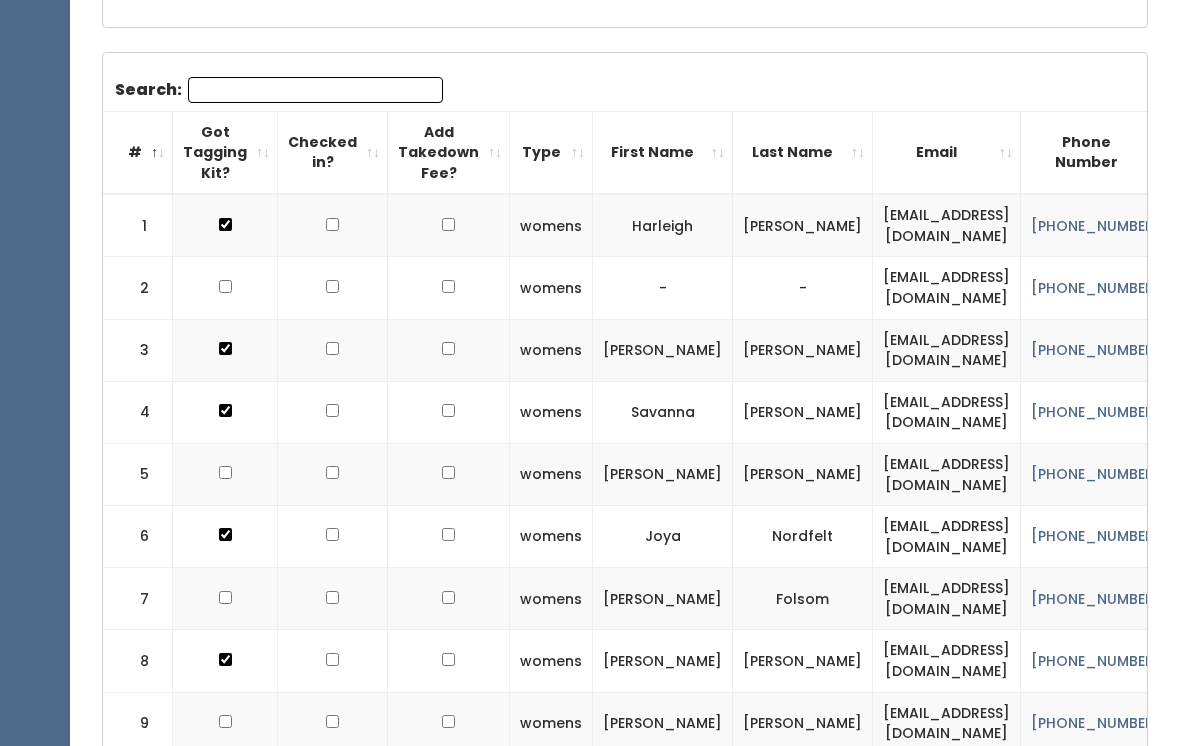click at bounding box center (225, 286) 